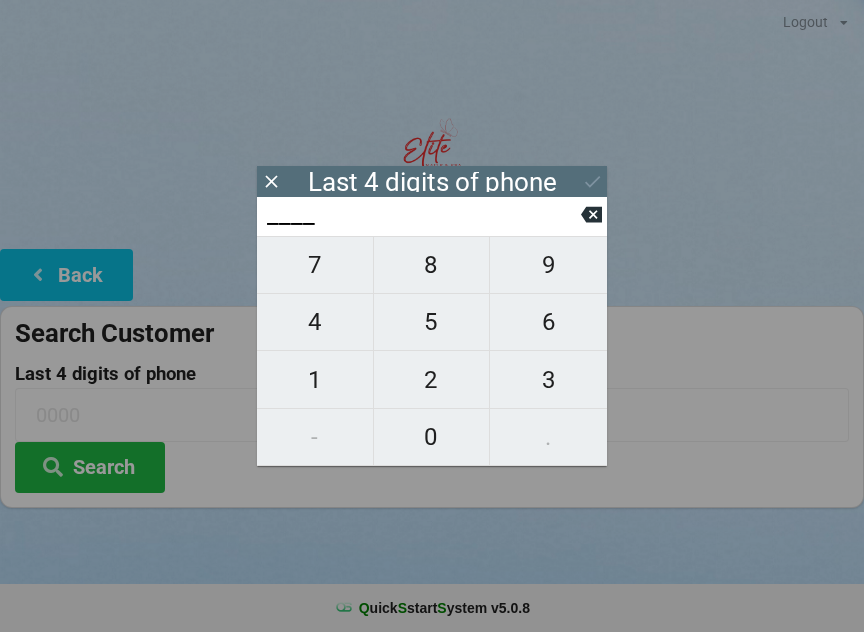 scroll, scrollTop: 0, scrollLeft: 0, axis: both 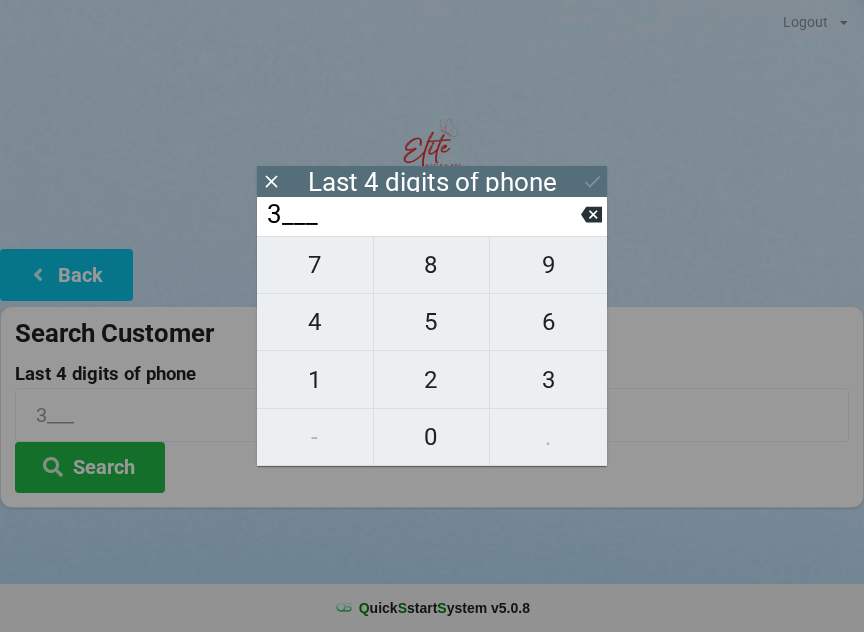click on "9" at bounding box center (315, 265) 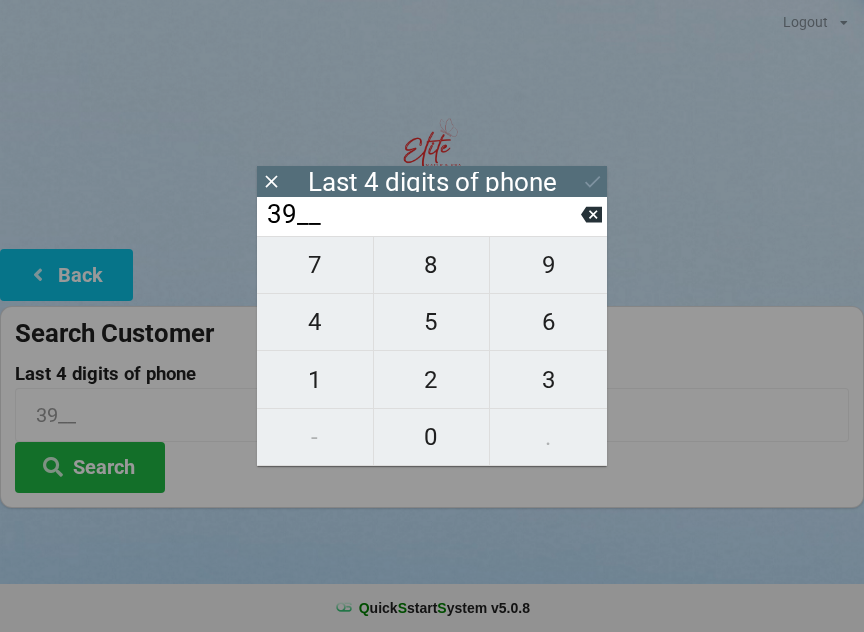click on "1" at bounding box center (315, 265) 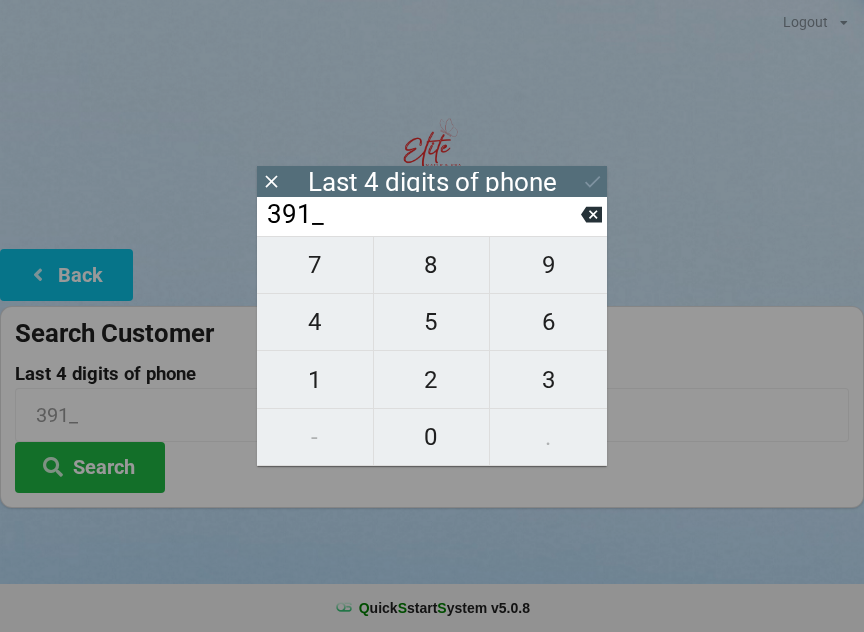 click on "7" at bounding box center (315, 265) 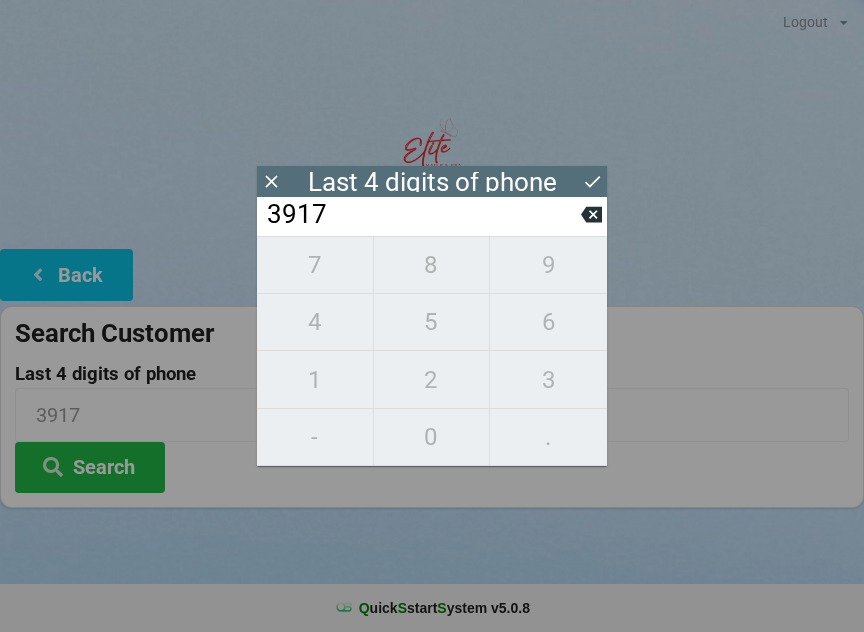 click on "Search" at bounding box center (90, 467) 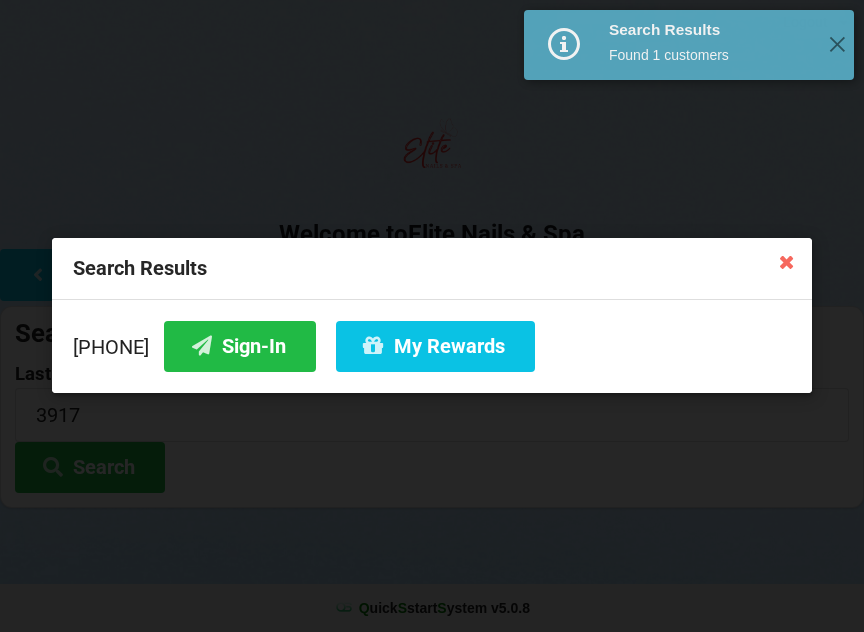 click on "Sign-In" at bounding box center [240, 346] 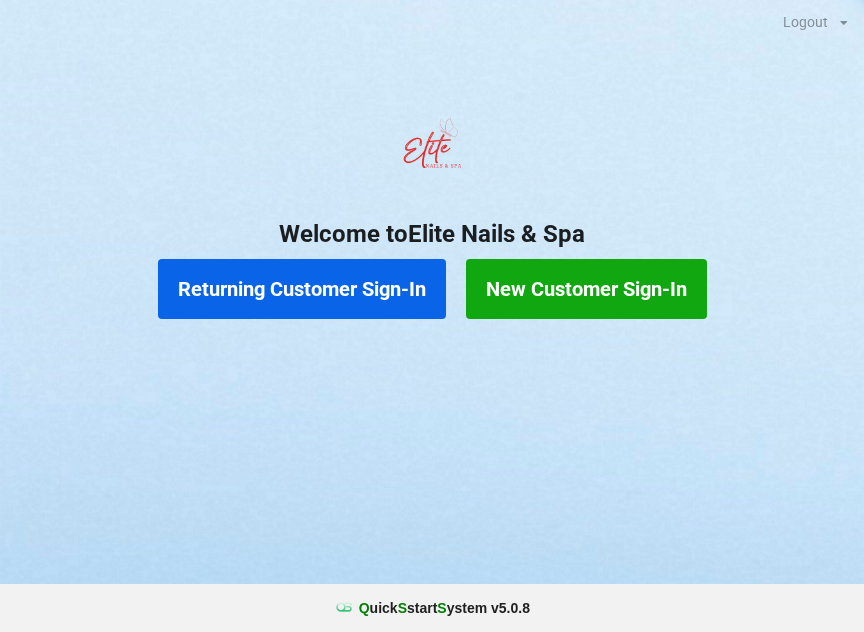click on "Returning Customer Sign-In" at bounding box center (302, 289) 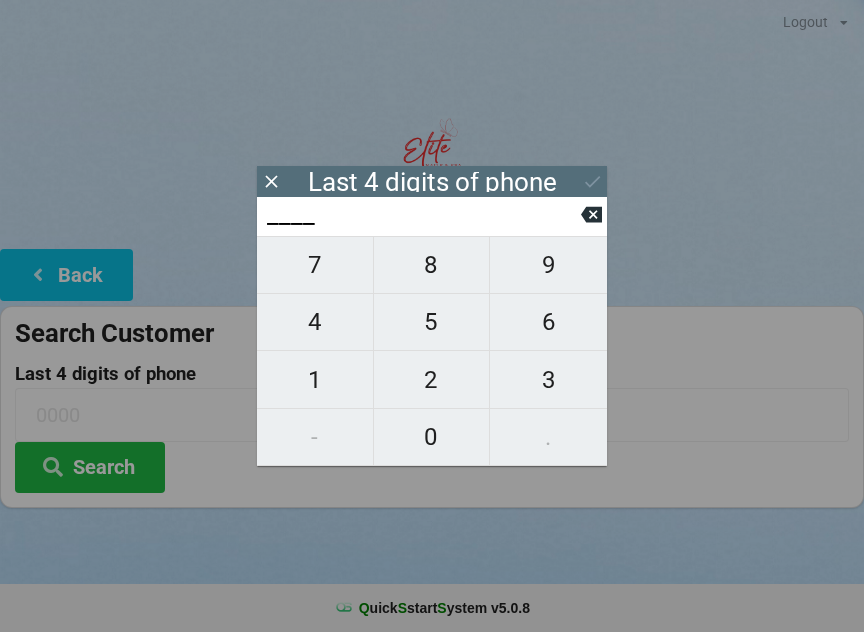 click on "5" at bounding box center (315, 265) 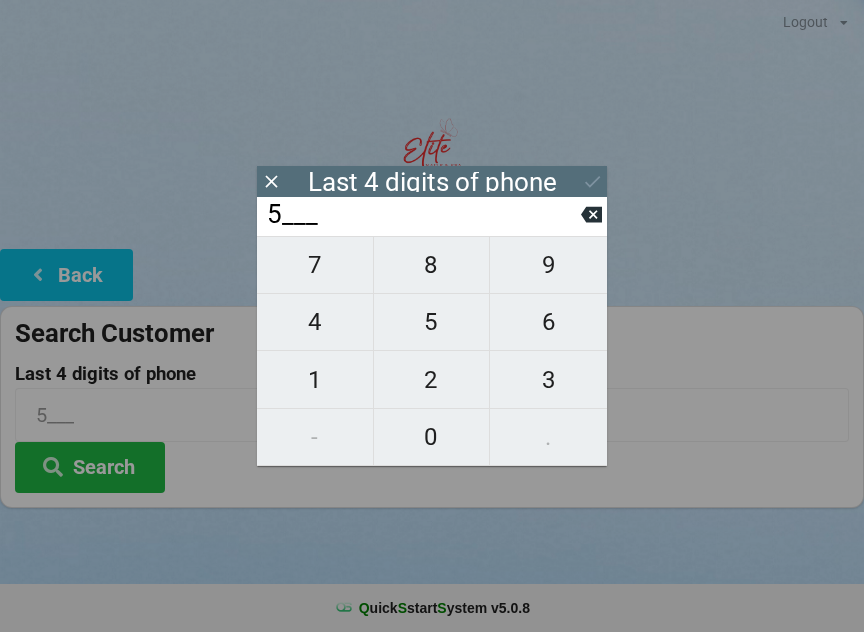 click on "5" at bounding box center [315, 265] 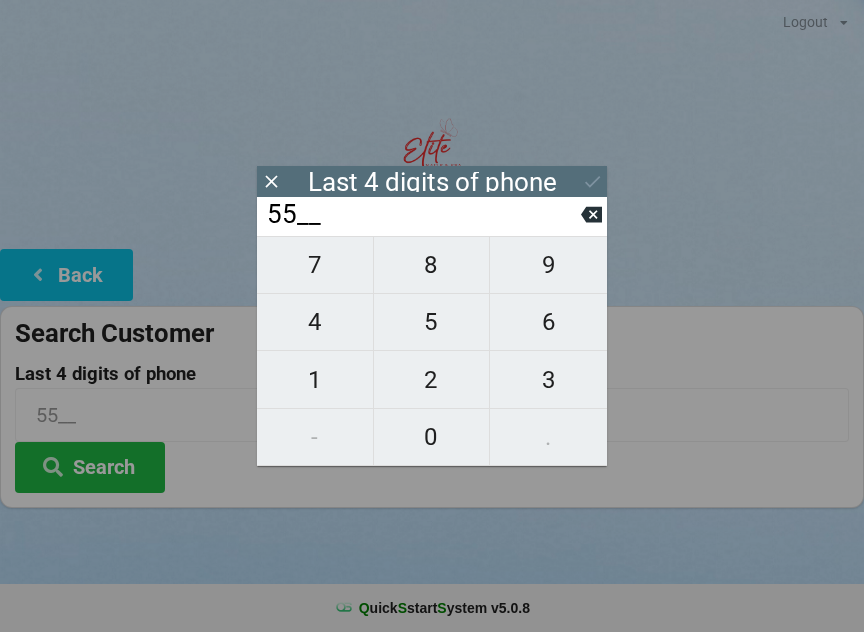 click on "7" at bounding box center [315, 265] 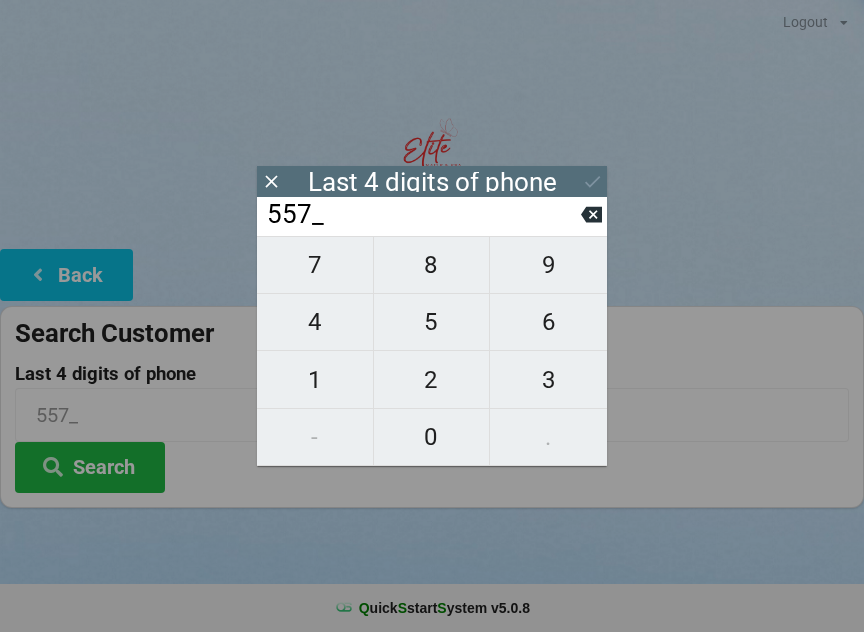 click on "5" at bounding box center [315, 265] 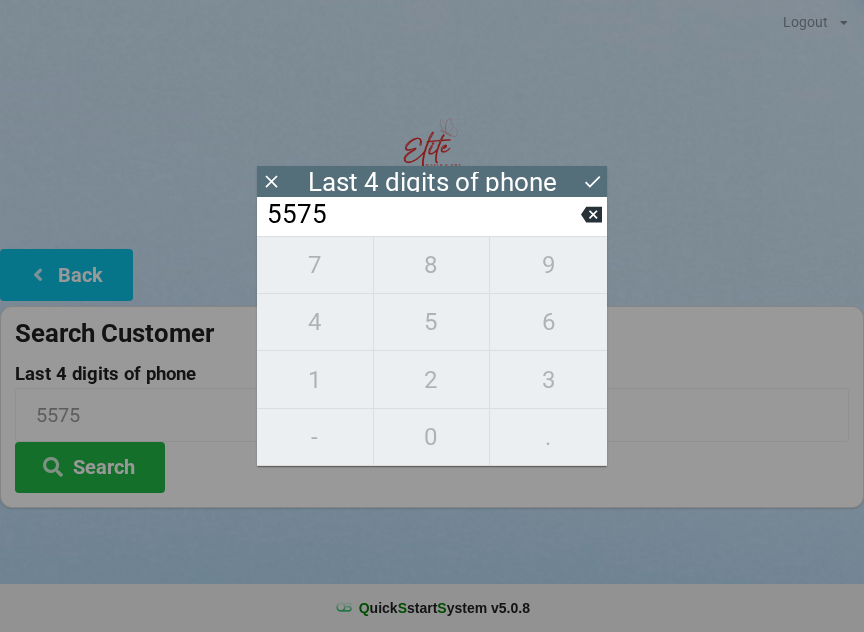 click on "Search" at bounding box center (90, 467) 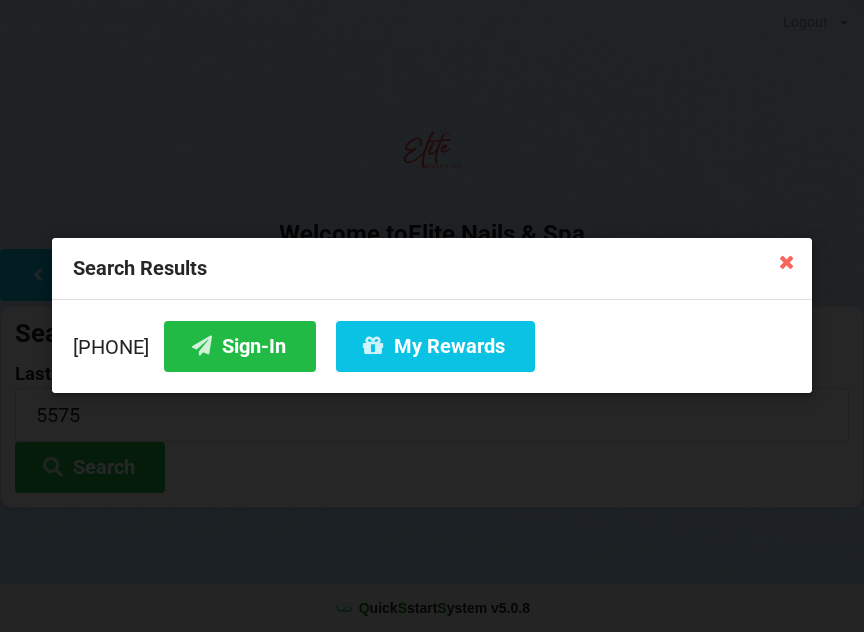 click on "Sign-In" at bounding box center (240, 346) 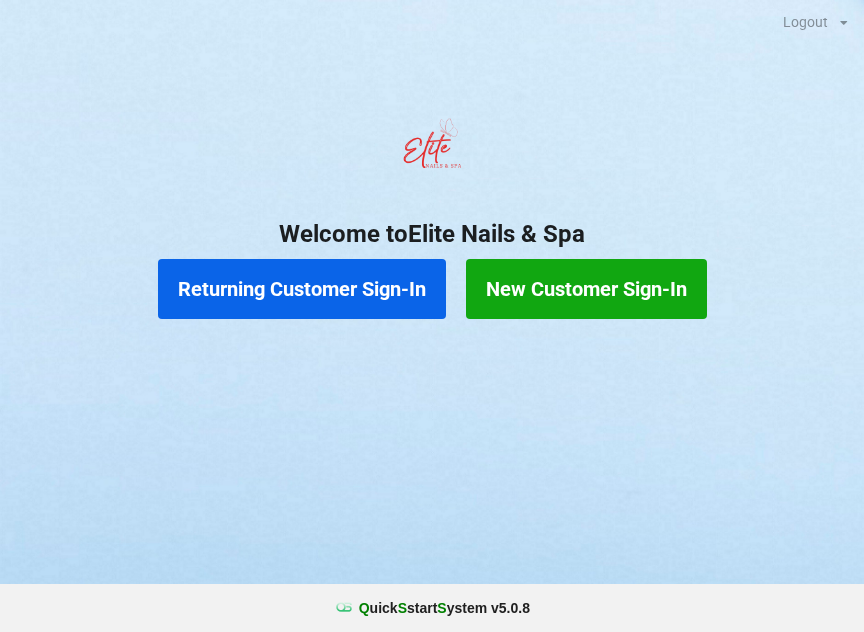 click on "New Customer Sign-In" at bounding box center [586, 289] 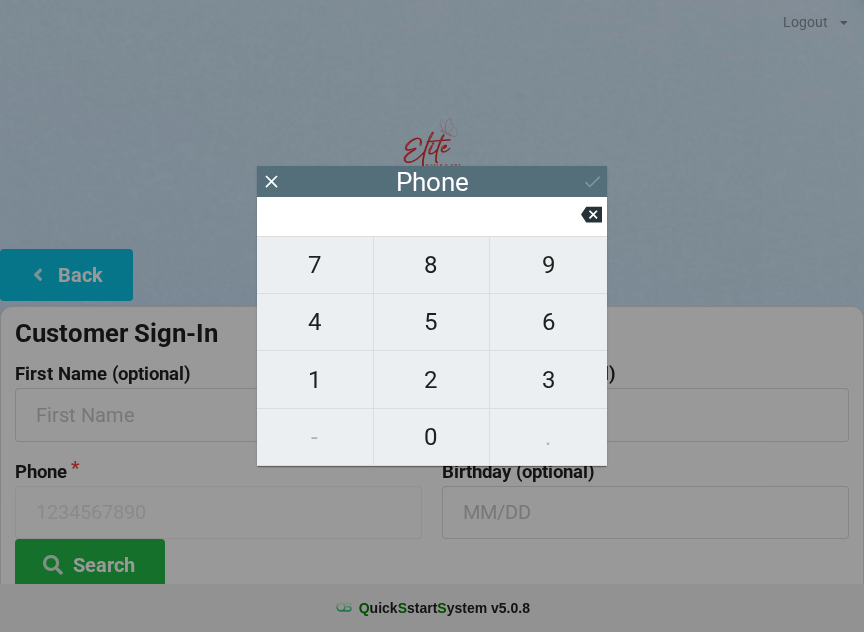 click on "3" at bounding box center (315, 265) 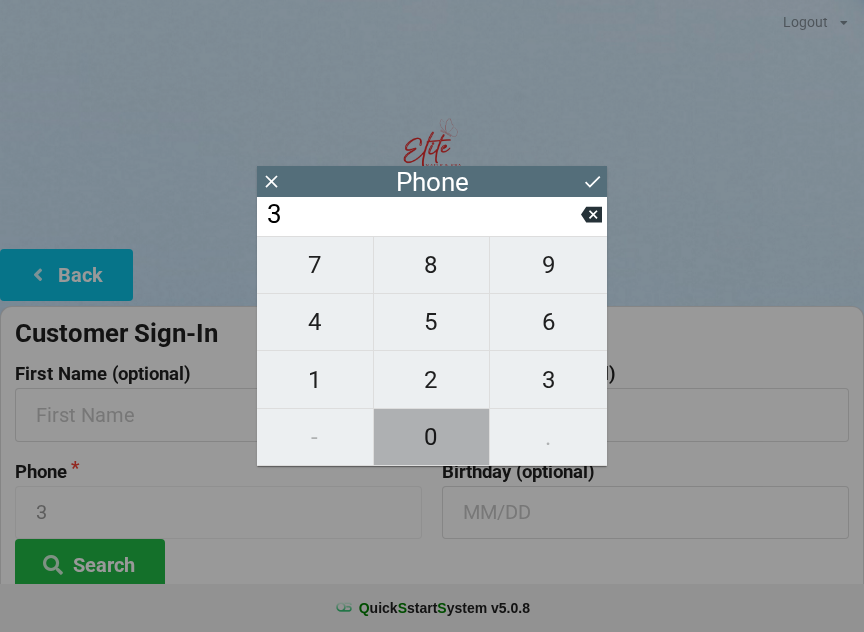 click on "0" at bounding box center [315, 265] 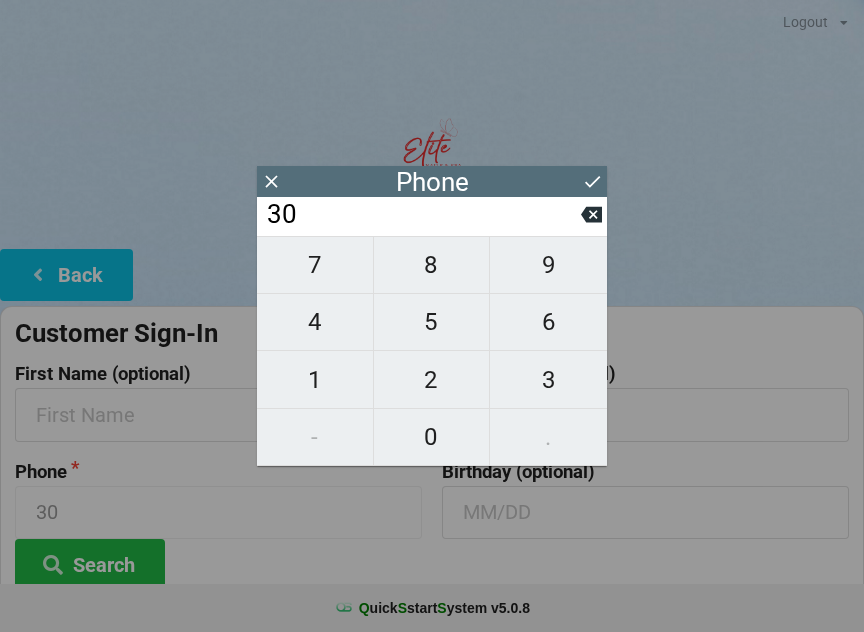 click on "5" at bounding box center (315, 265) 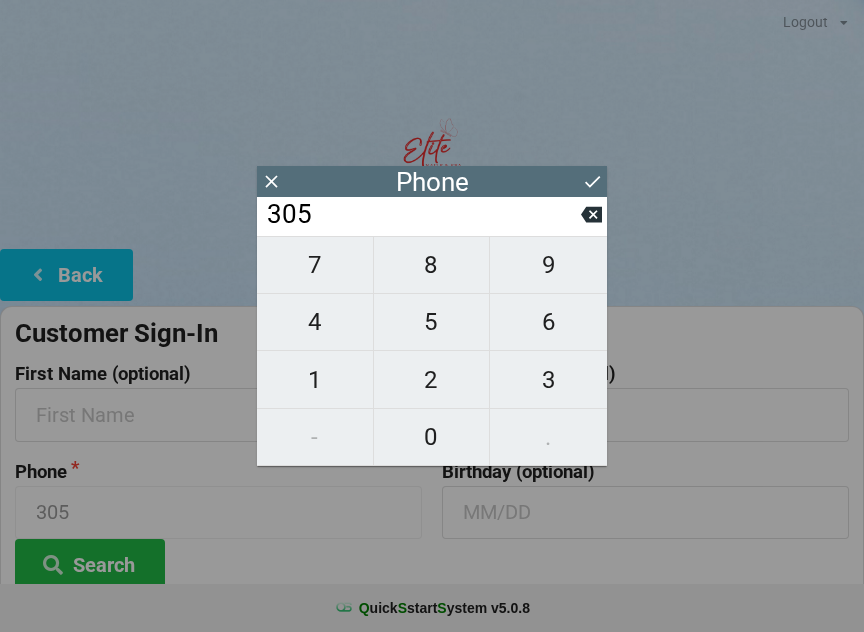 click on "4" at bounding box center (315, 265) 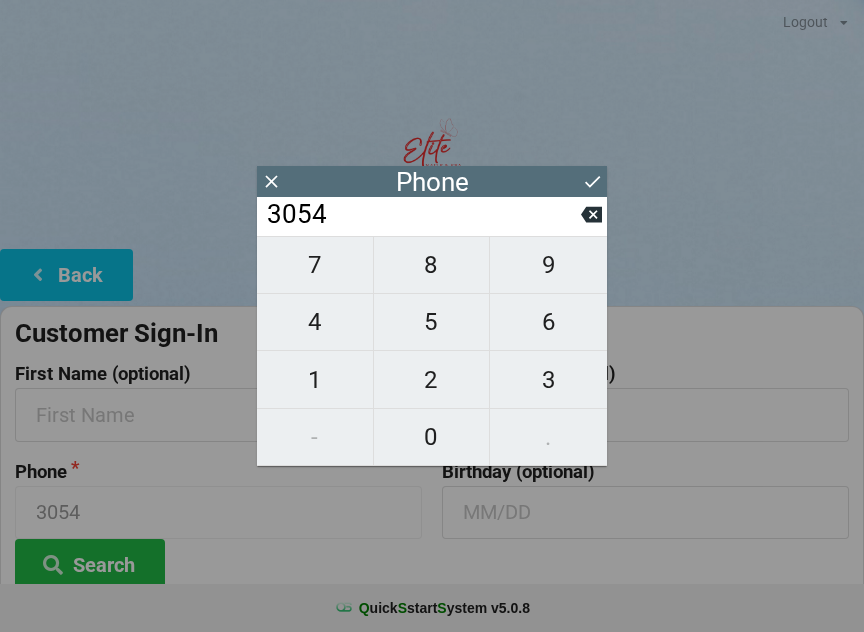 click on "3" at bounding box center (315, 265) 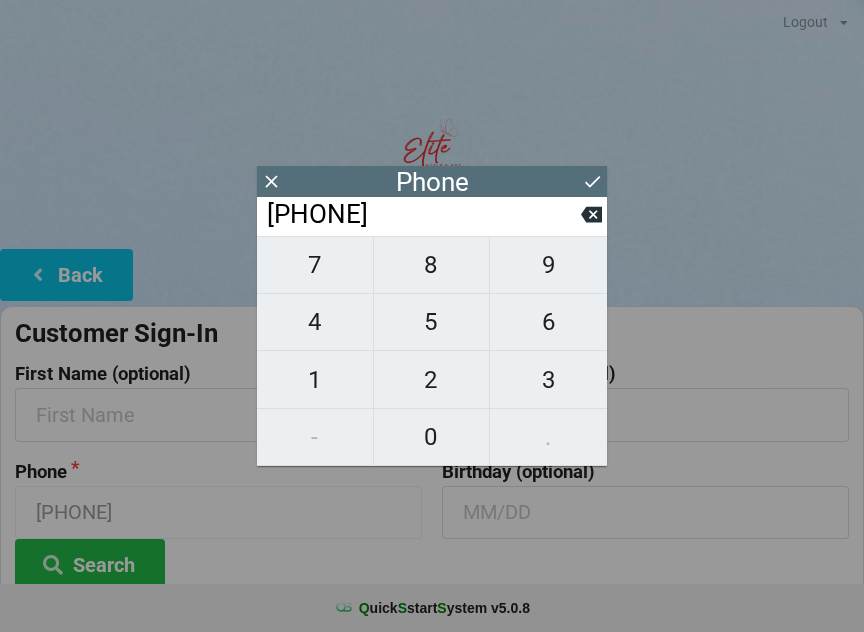 click at bounding box center [591, 214] 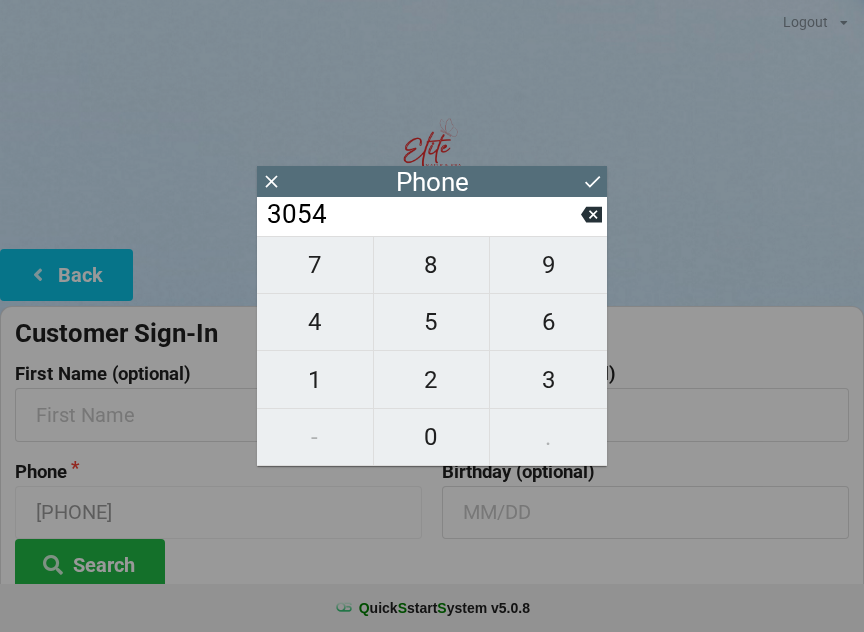 click on "9" at bounding box center (315, 265) 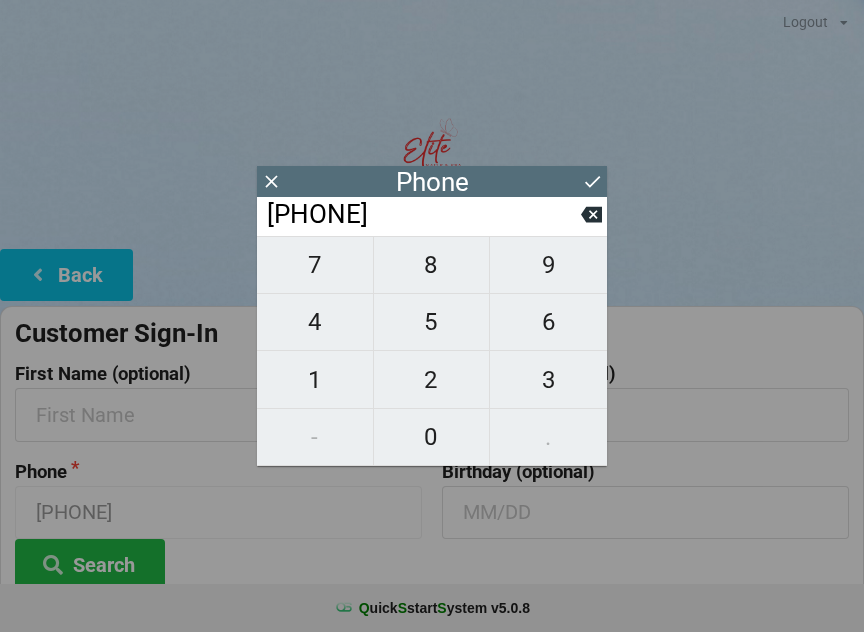 click on "6" at bounding box center [315, 265] 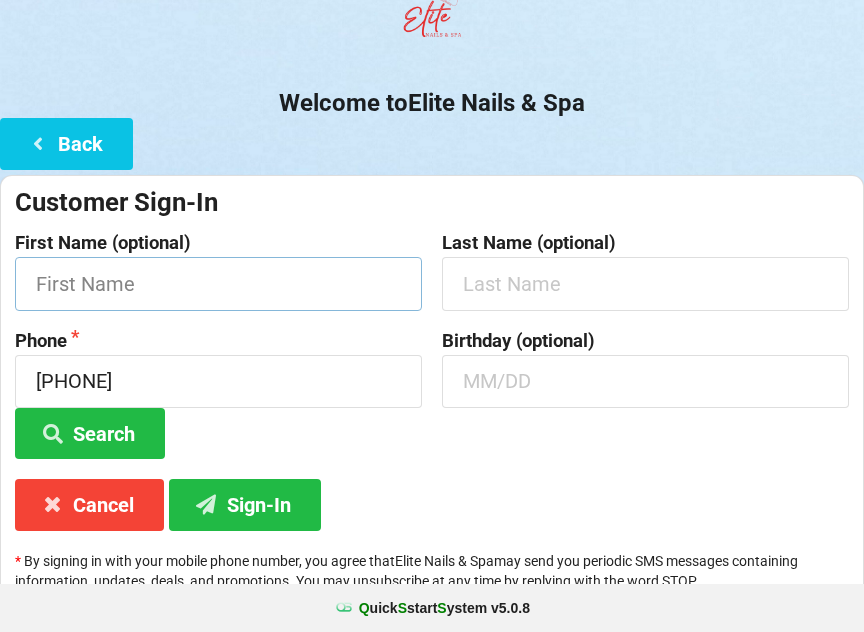 click at bounding box center [218, 283] 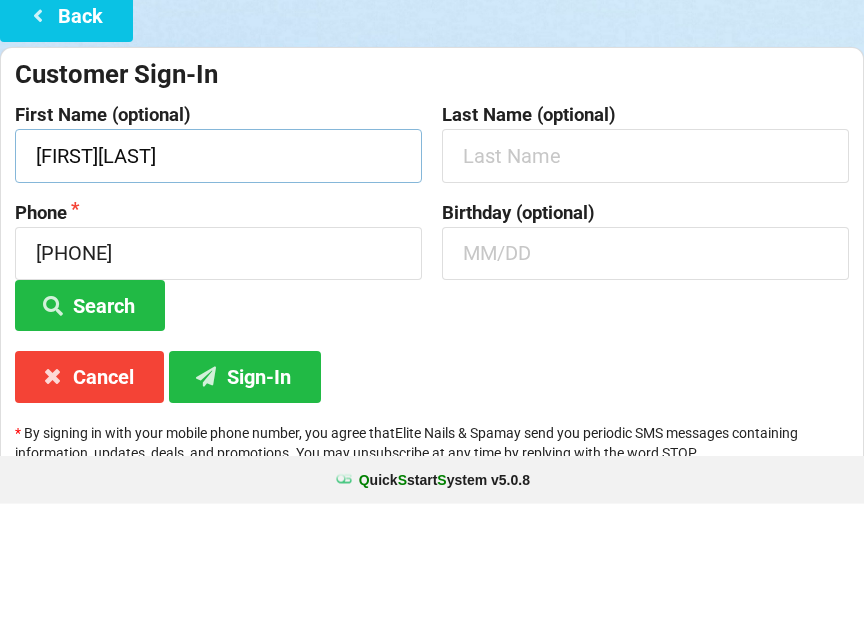 type on "[FIRST][LAST]" 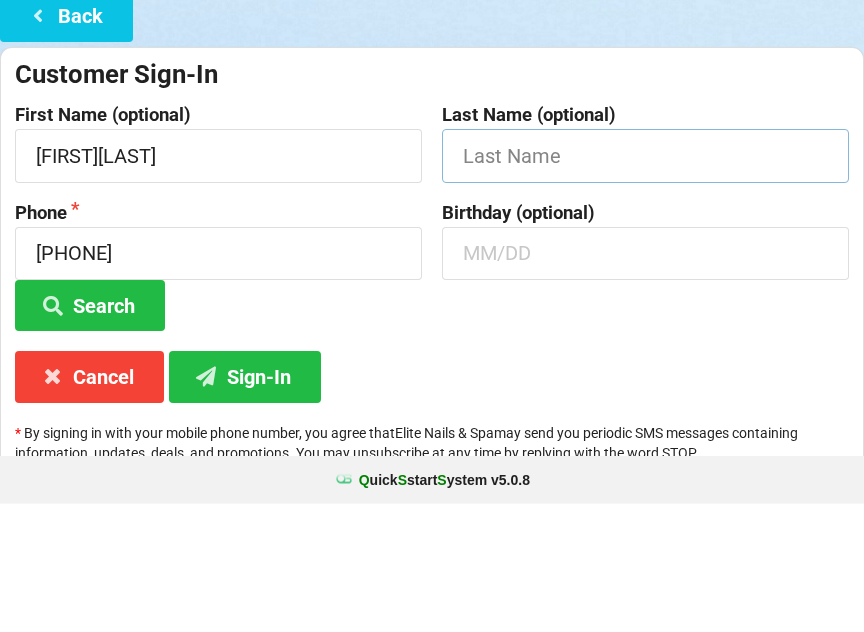 click at bounding box center [218, 283] 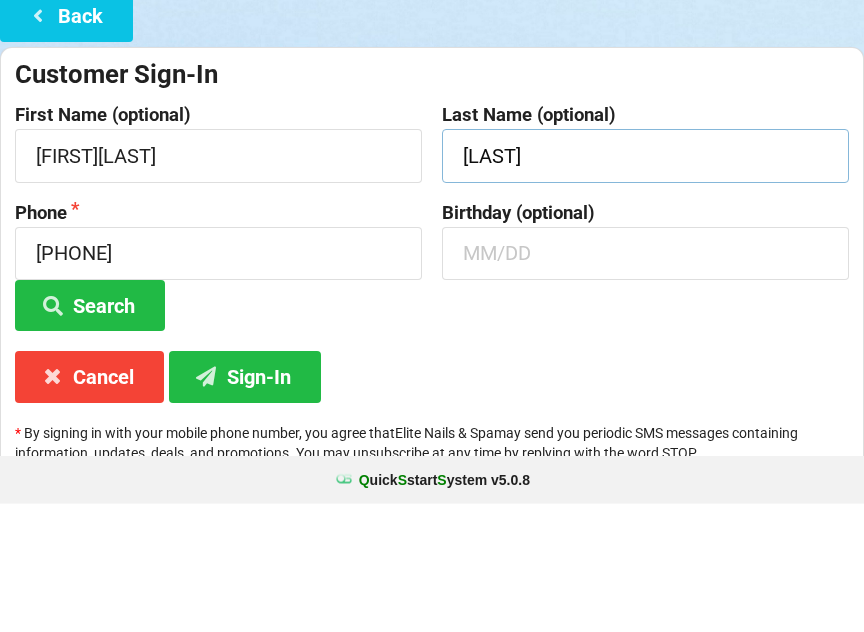 type on "[LAST]" 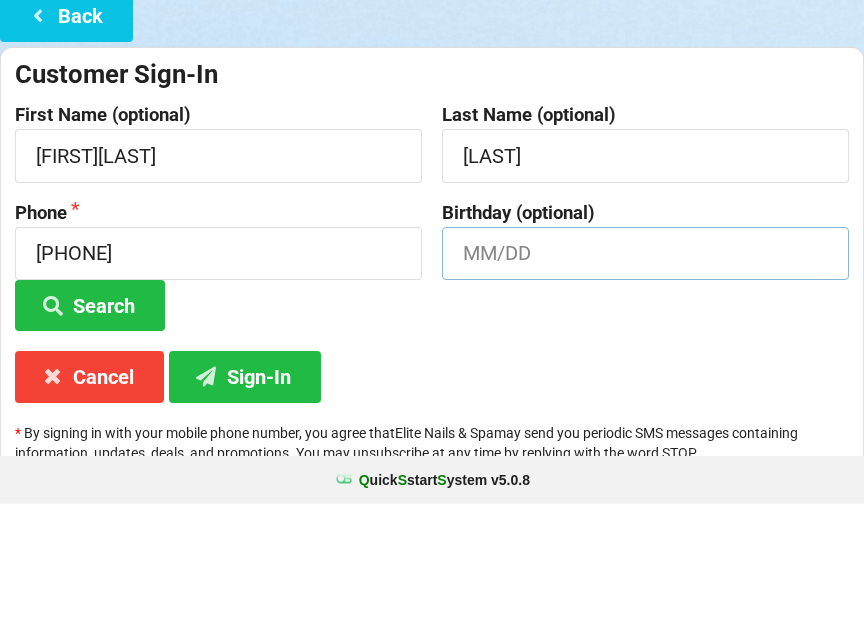 click at bounding box center (218, 283) 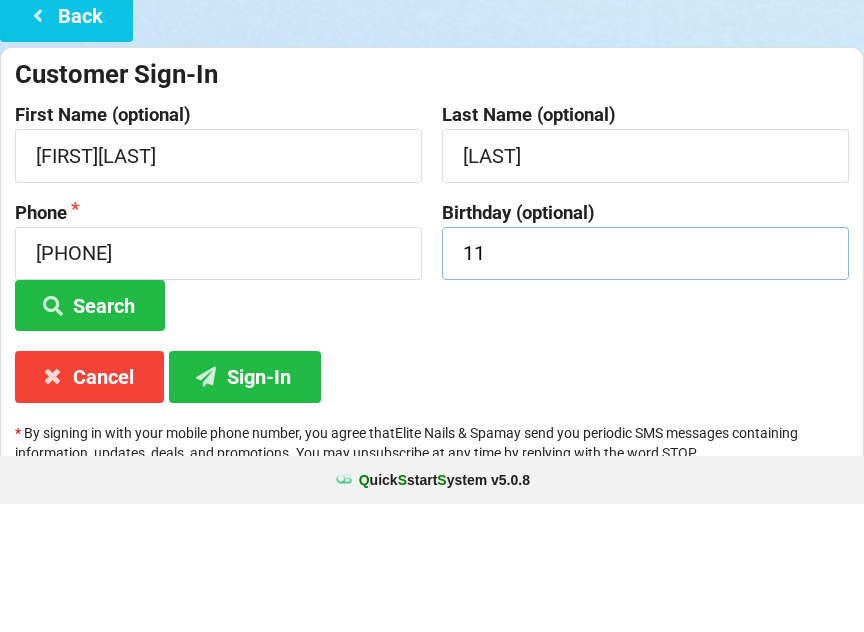 type on "1" 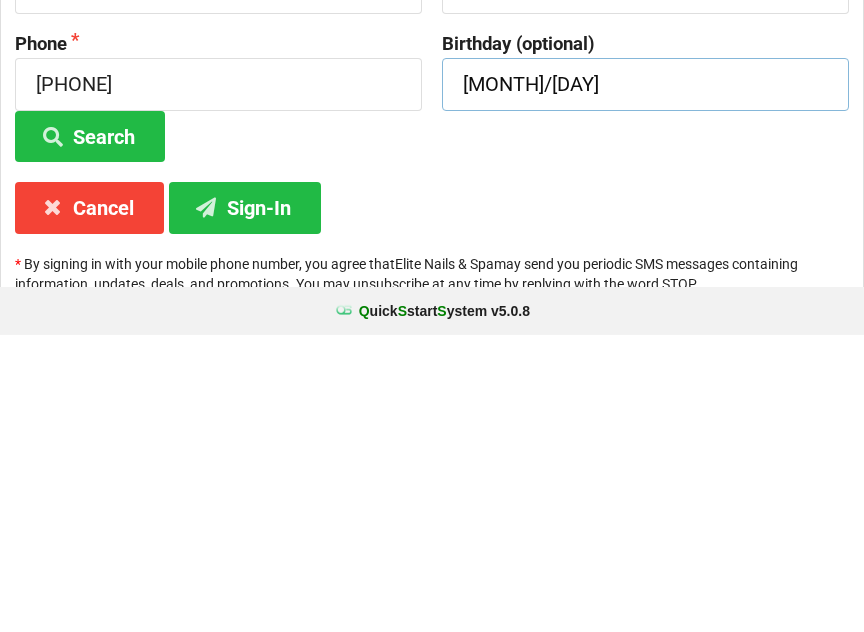 scroll, scrollTop: 139, scrollLeft: 0, axis: vertical 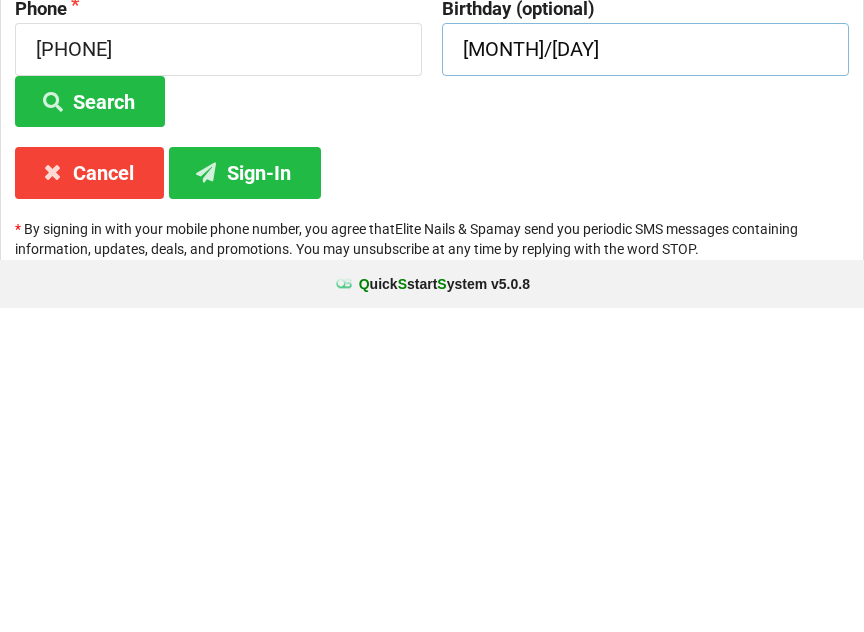 type on "[MONTH]/[DAY]" 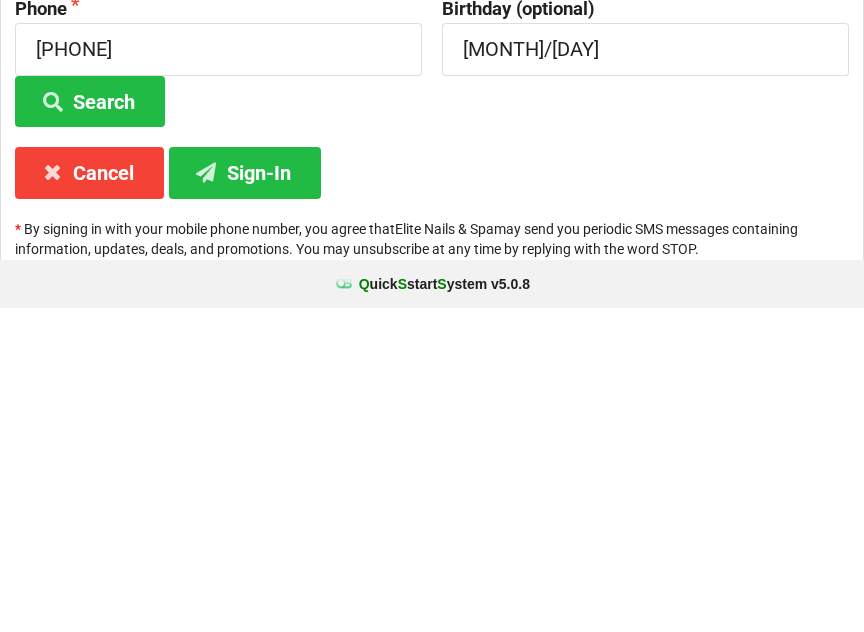 click on "Sign-In" at bounding box center (90, 425) 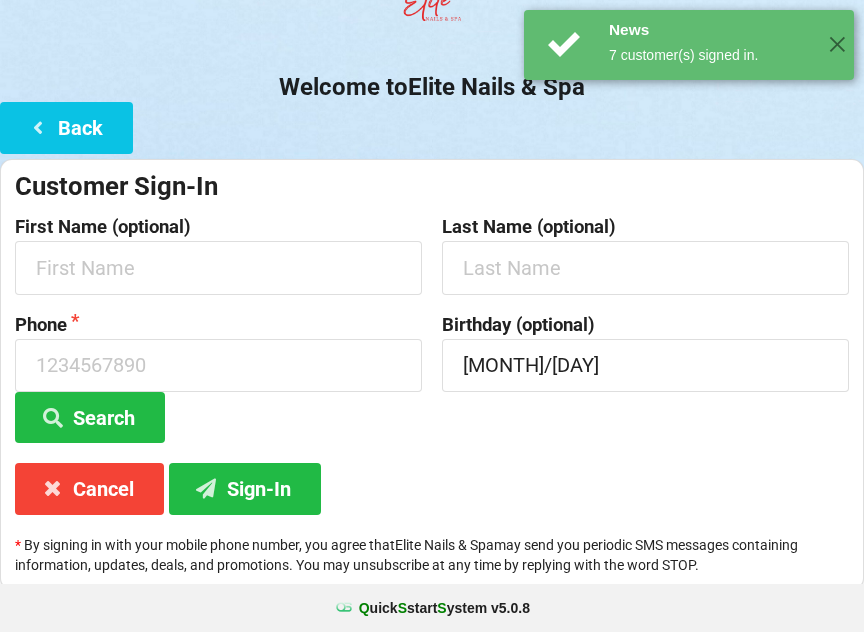 scroll, scrollTop: 0, scrollLeft: 0, axis: both 